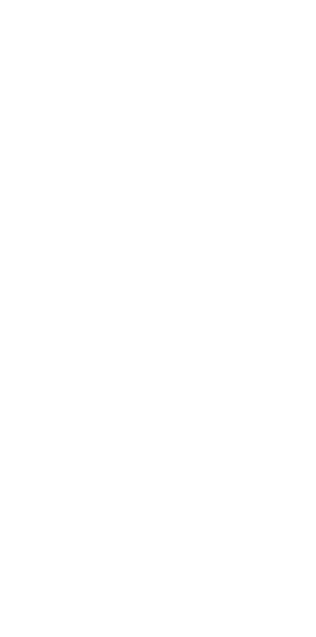 scroll, scrollTop: 0, scrollLeft: 0, axis: both 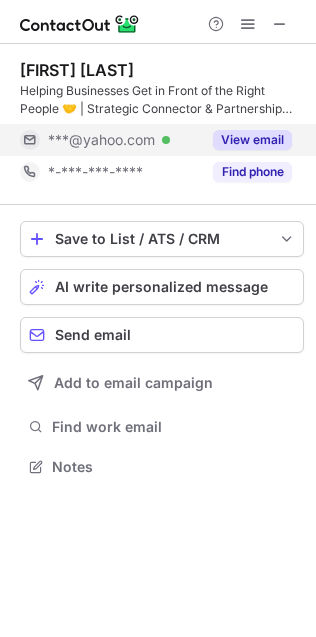 click on "View email" at bounding box center [252, 140] 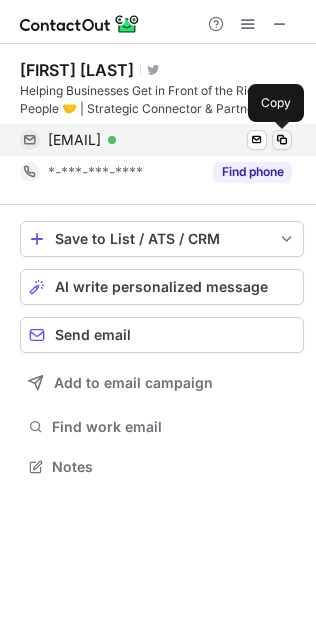 click at bounding box center (282, 140) 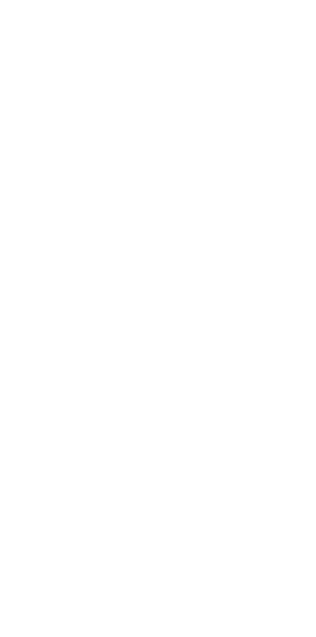 scroll, scrollTop: 0, scrollLeft: 0, axis: both 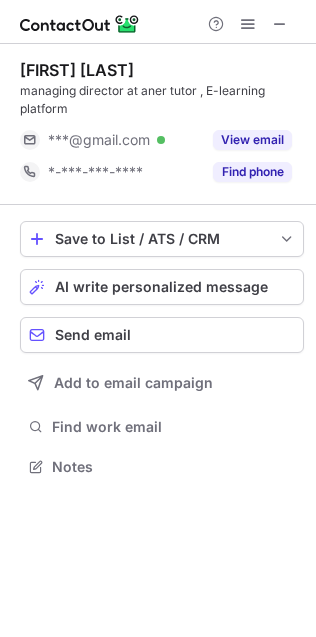 click at bounding box center (158, 22) 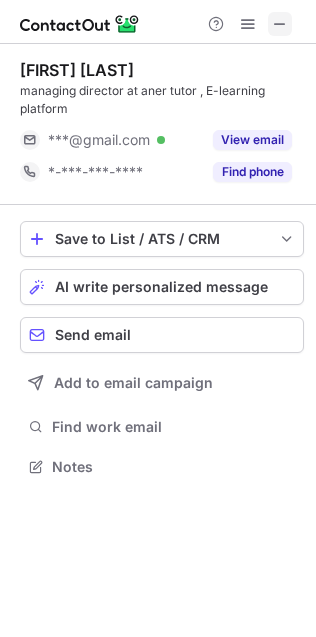 click at bounding box center [280, 24] 